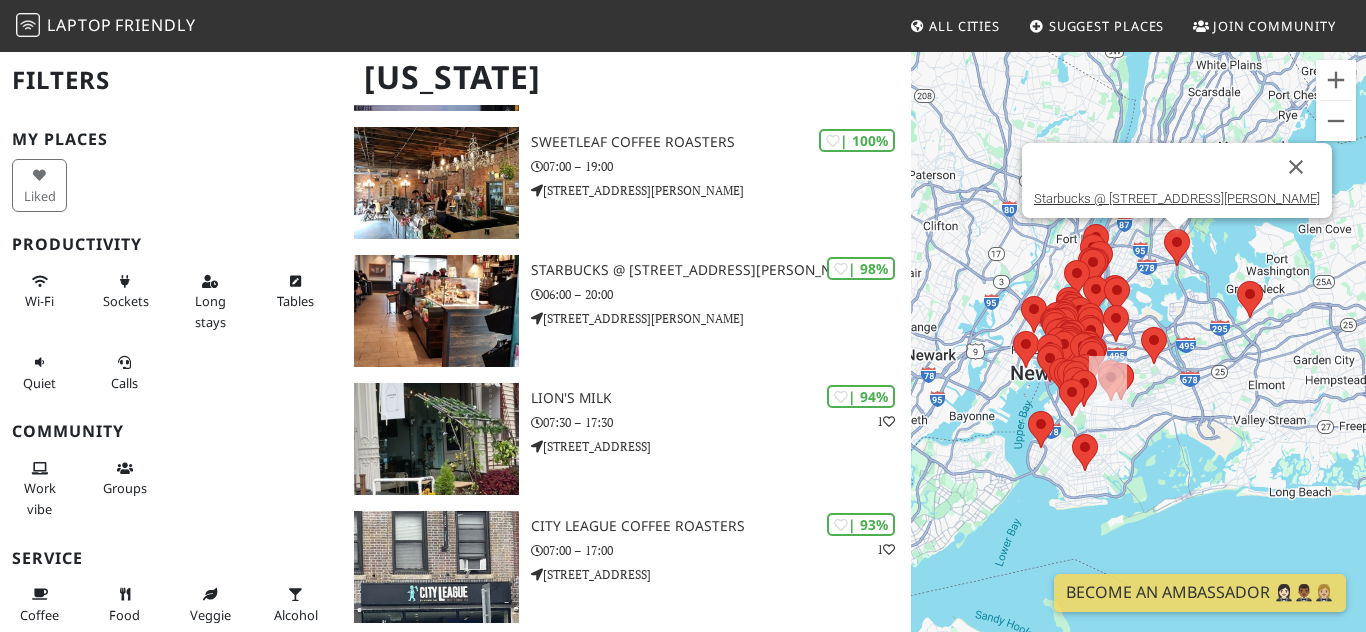 scroll, scrollTop: 416, scrollLeft: 0, axis: vertical 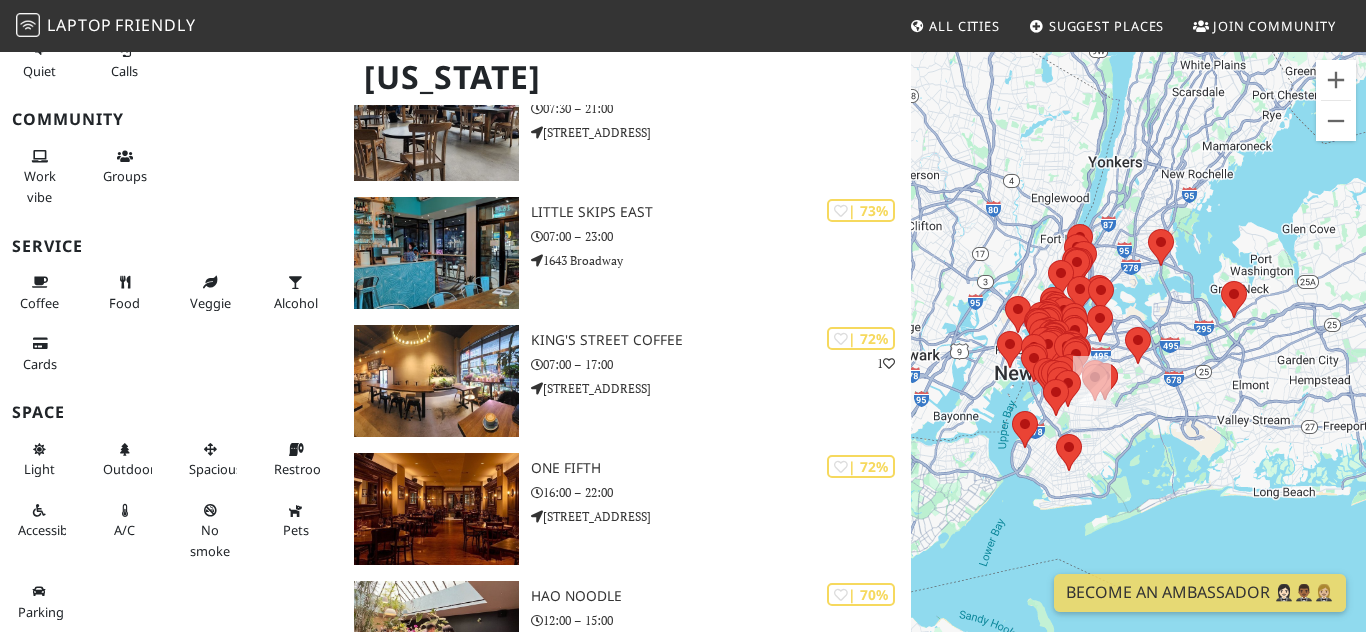 click at bounding box center [1105, 381] 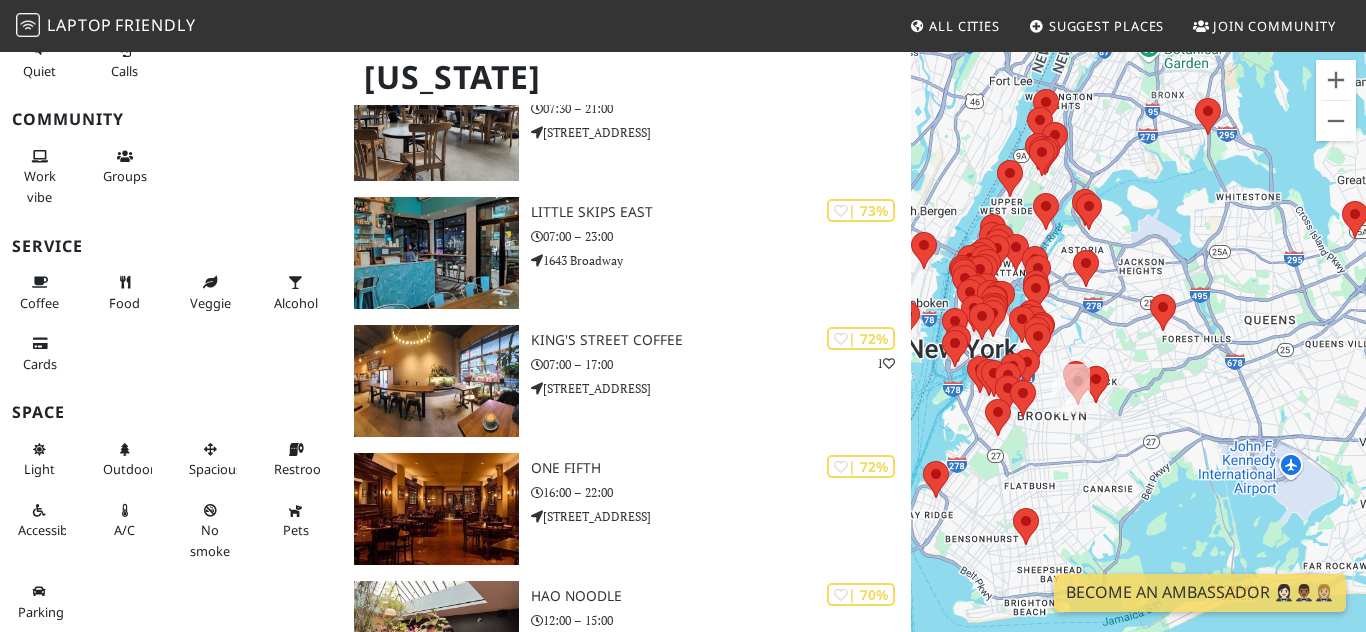 click on "To navigate, press the arrow keys." at bounding box center (1138, 366) 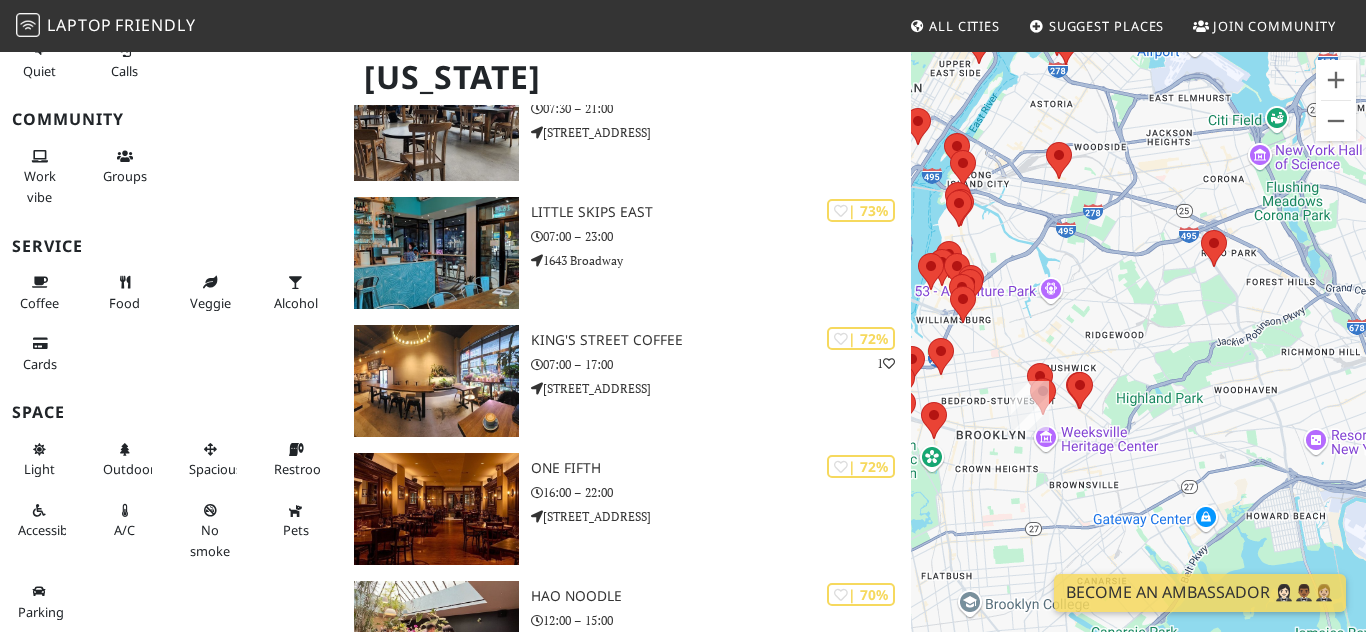 click on "To navigate, press the arrow keys." at bounding box center (1138, 366) 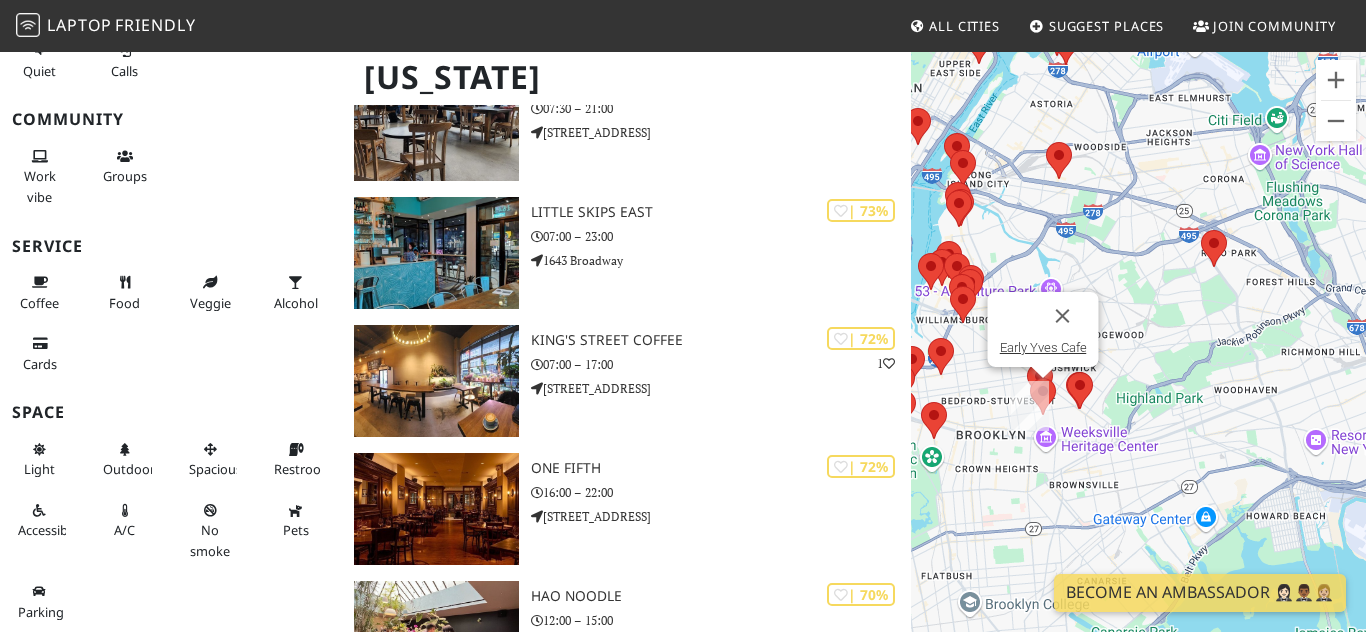click at bounding box center (1030, 378) 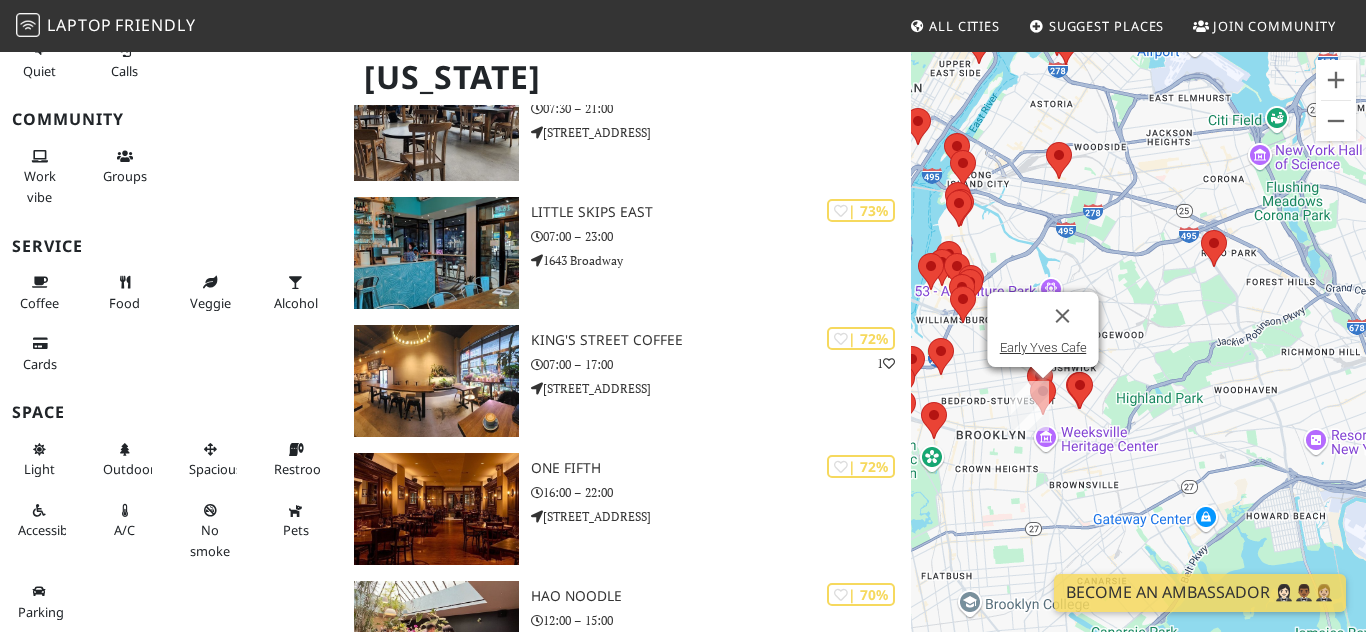 click at bounding box center [1030, 378] 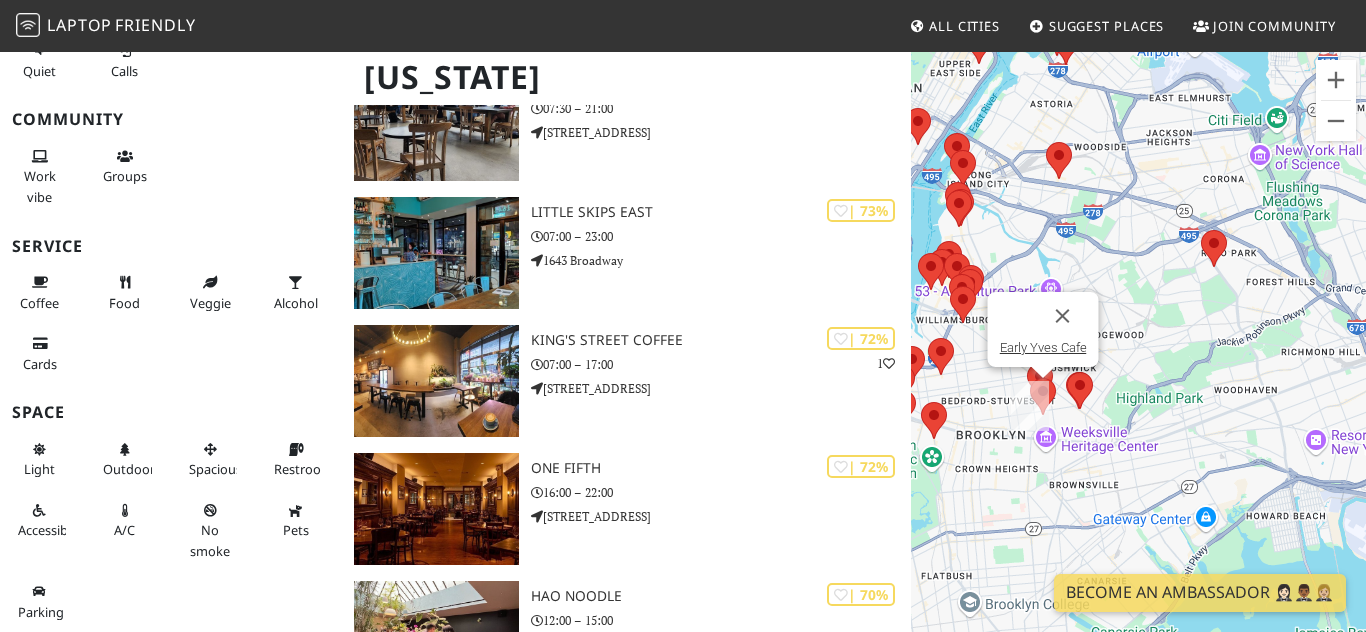 click on "To navigate, press the arrow keys. Early Yves Cafe" at bounding box center [1138, 366] 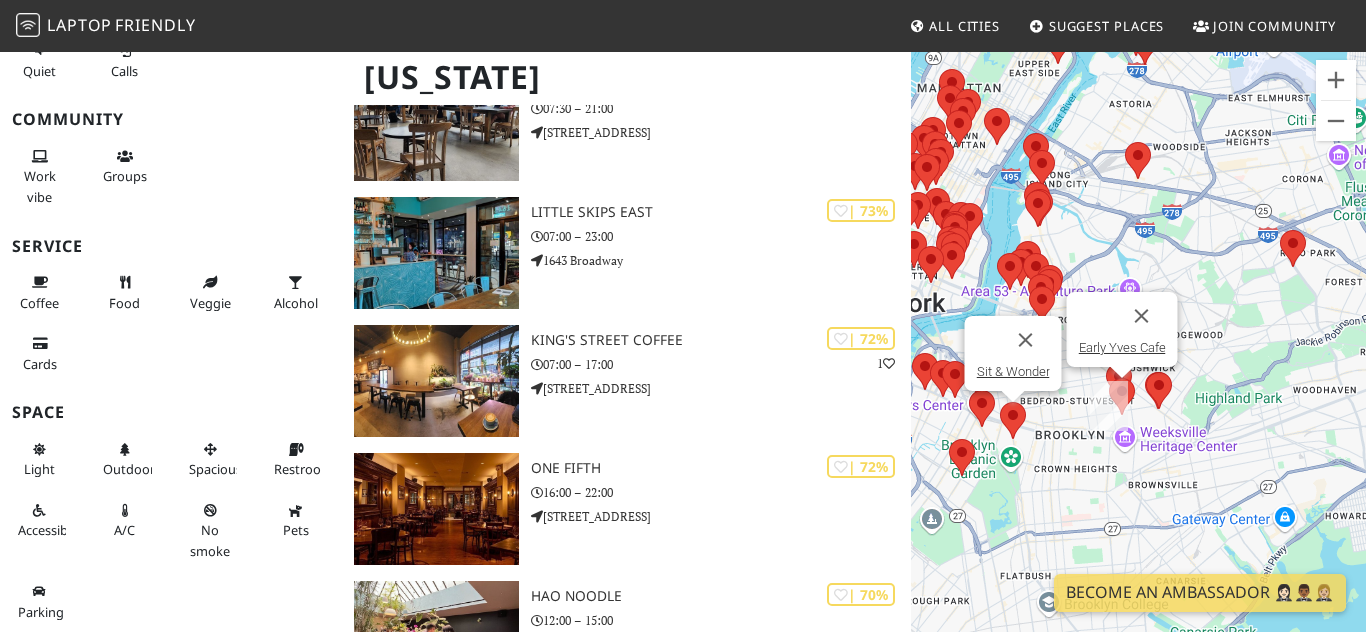 click on "To navigate, press the arrow keys. Early Yves Cafe Sit & Wonder" at bounding box center (1138, 366) 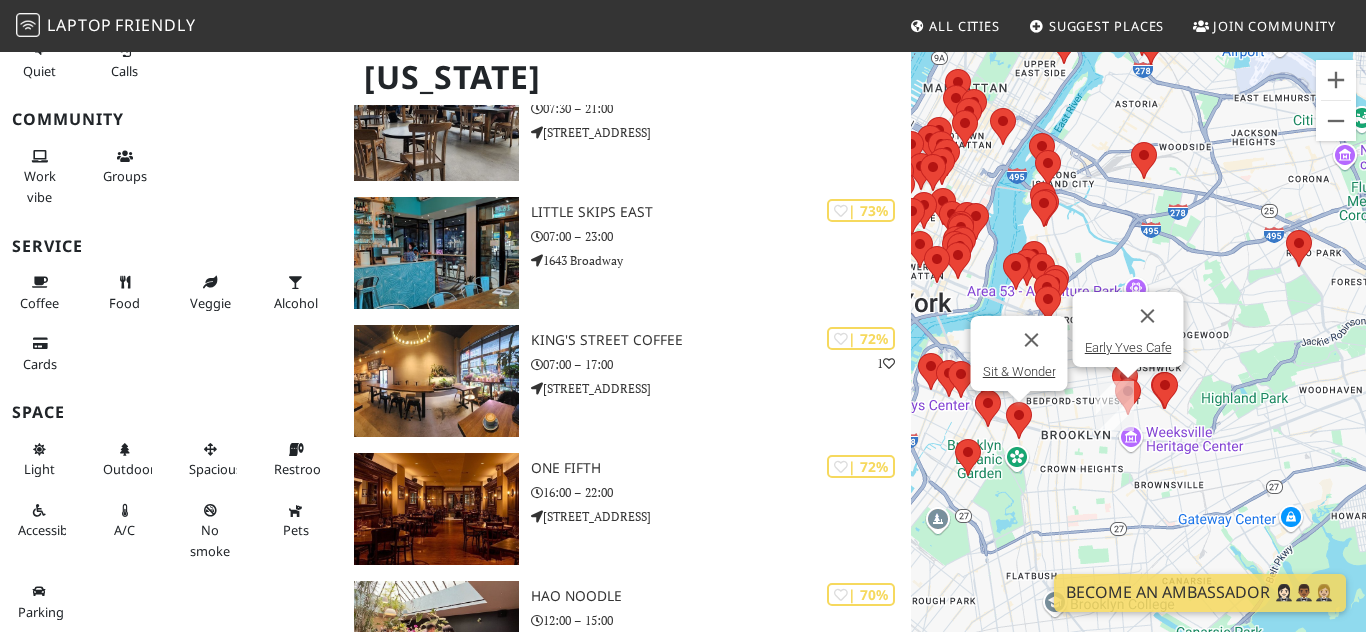 click at bounding box center (1006, 402) 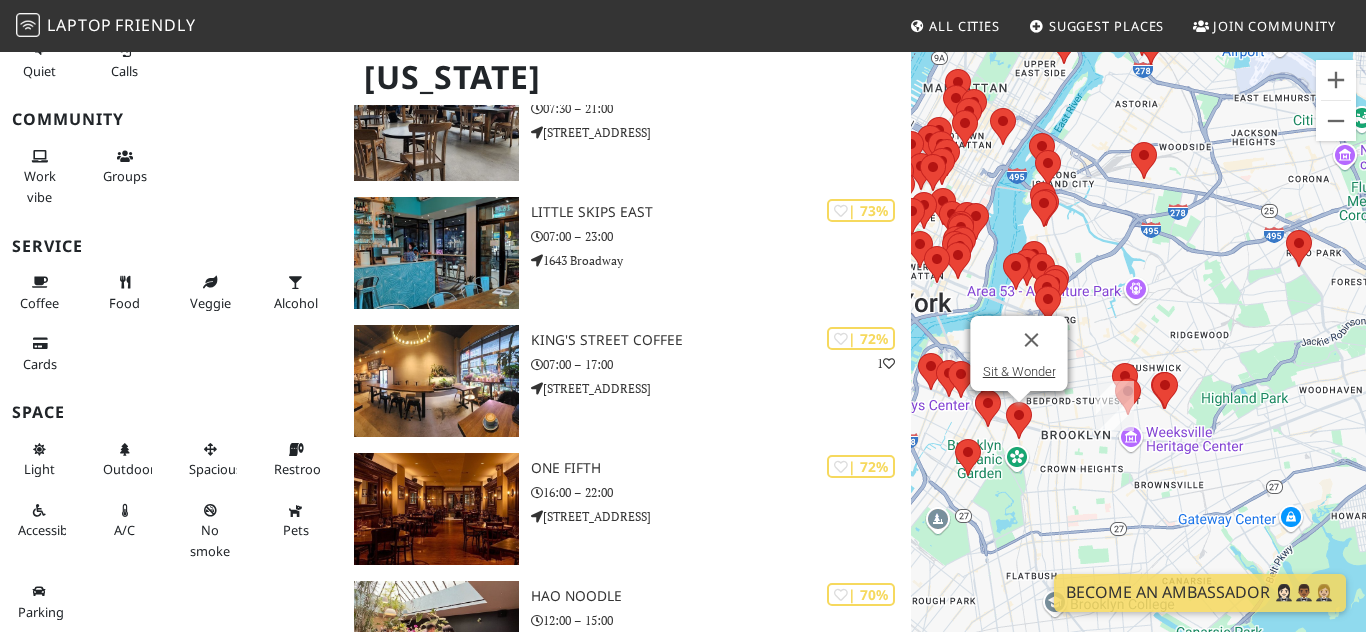 click at bounding box center [1006, 402] 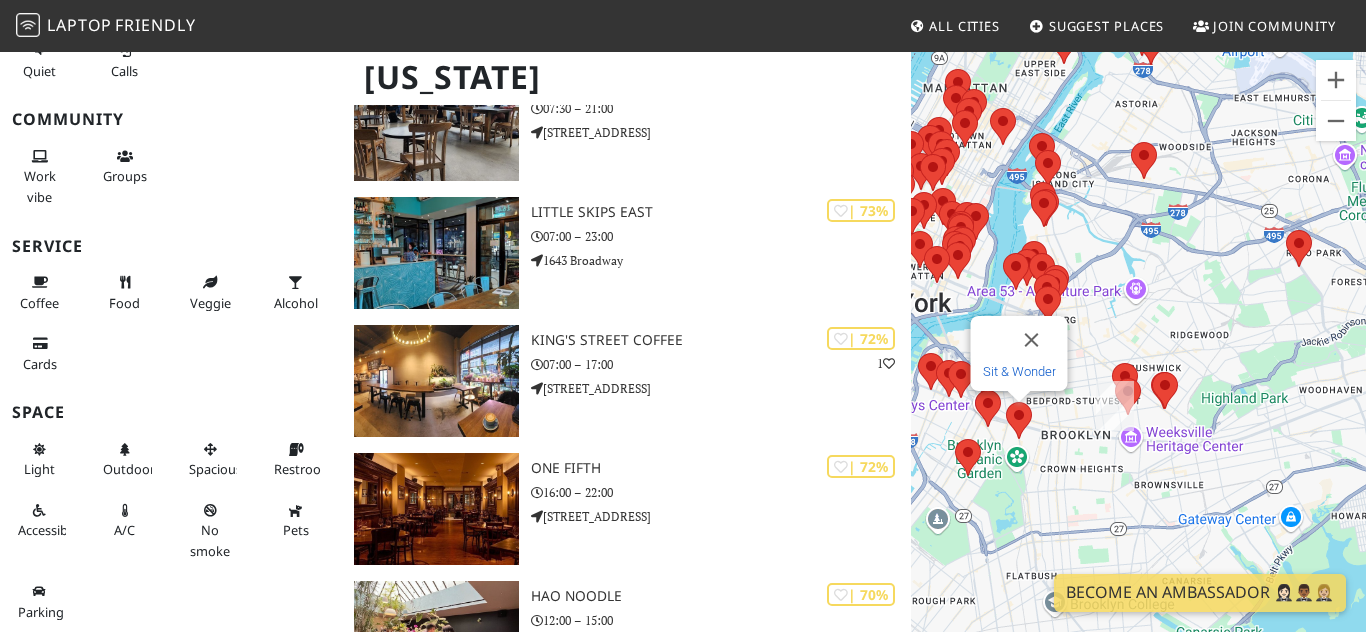click on "Sit & Wonder" at bounding box center [1019, 371] 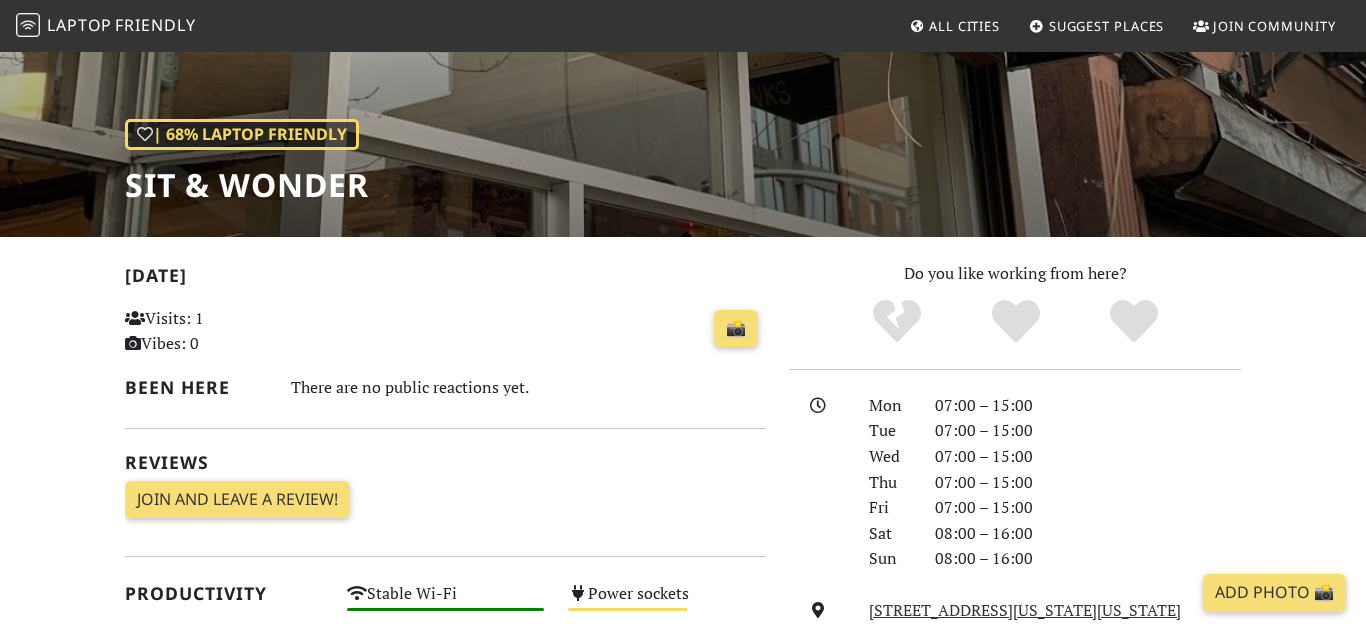 scroll, scrollTop: 376, scrollLeft: 0, axis: vertical 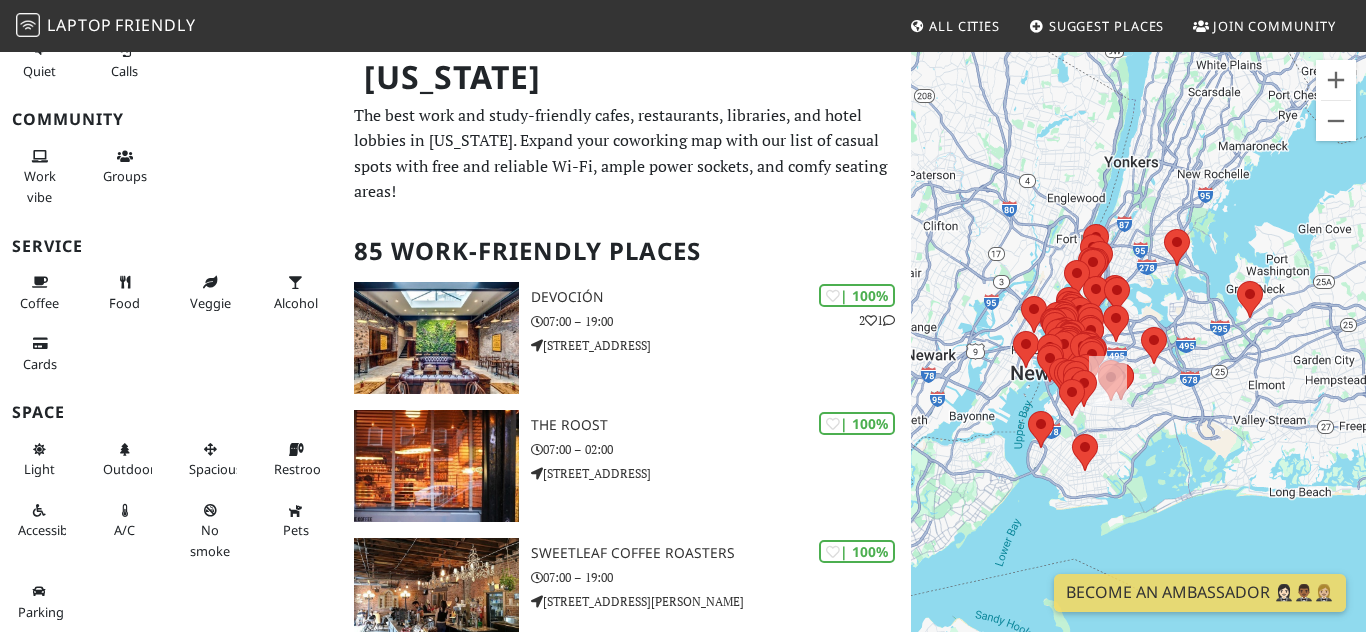 click at bounding box center [1108, 381] 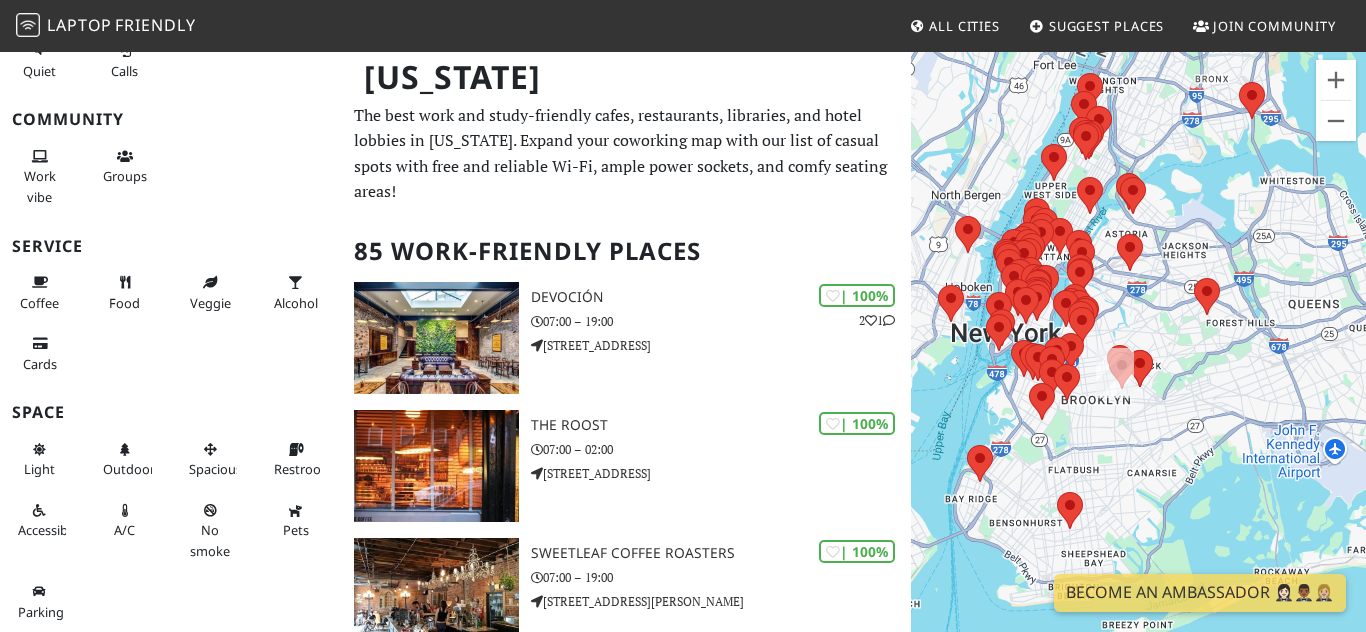 click on "To navigate, press the arrow keys." at bounding box center [1138, 366] 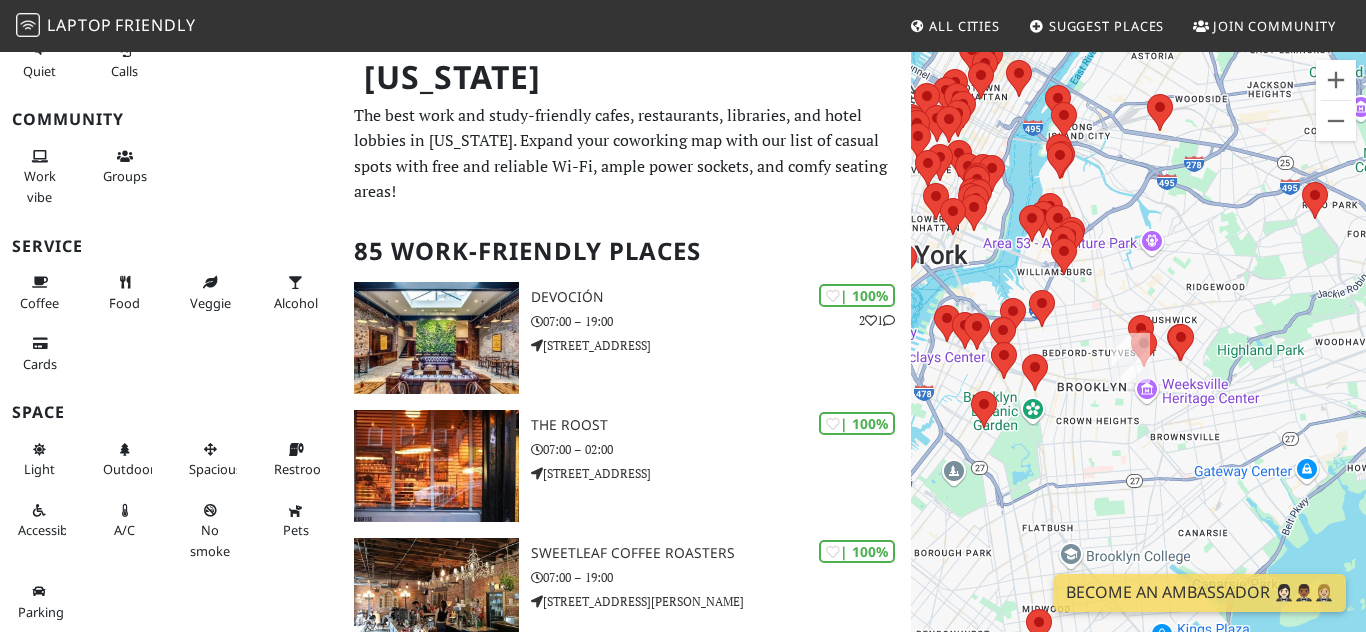 click on "To navigate, press the arrow keys." at bounding box center (1138, 366) 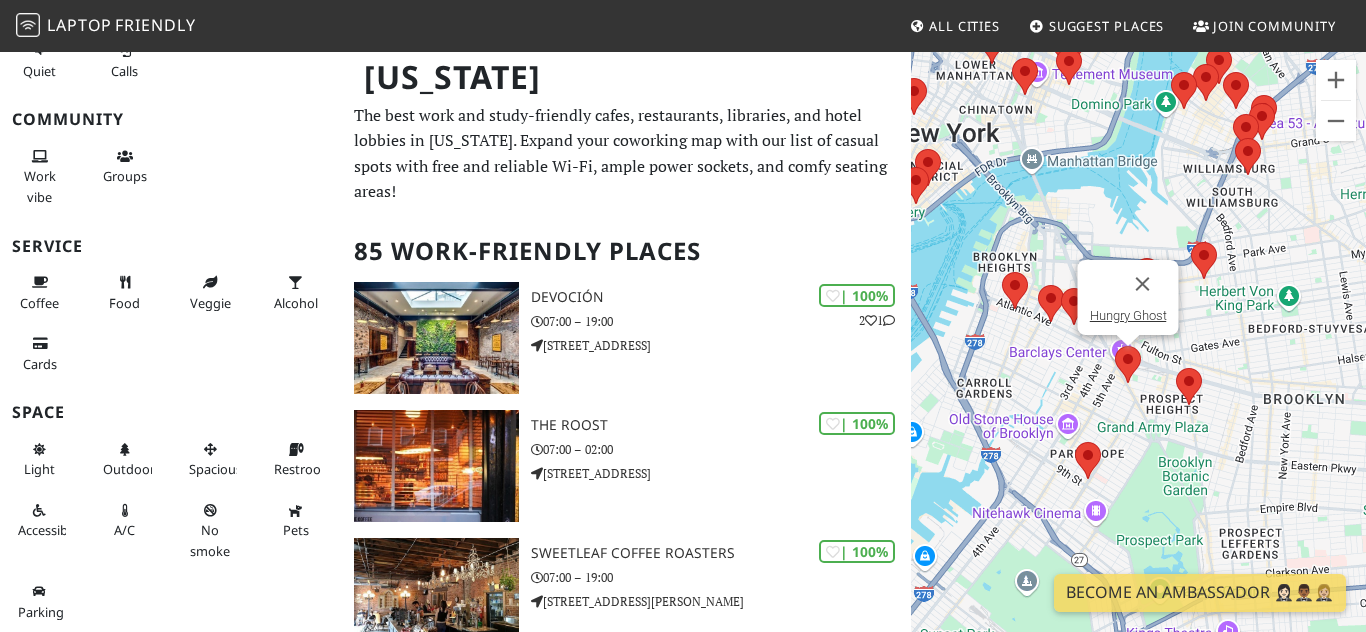 click at bounding box center (1115, 346) 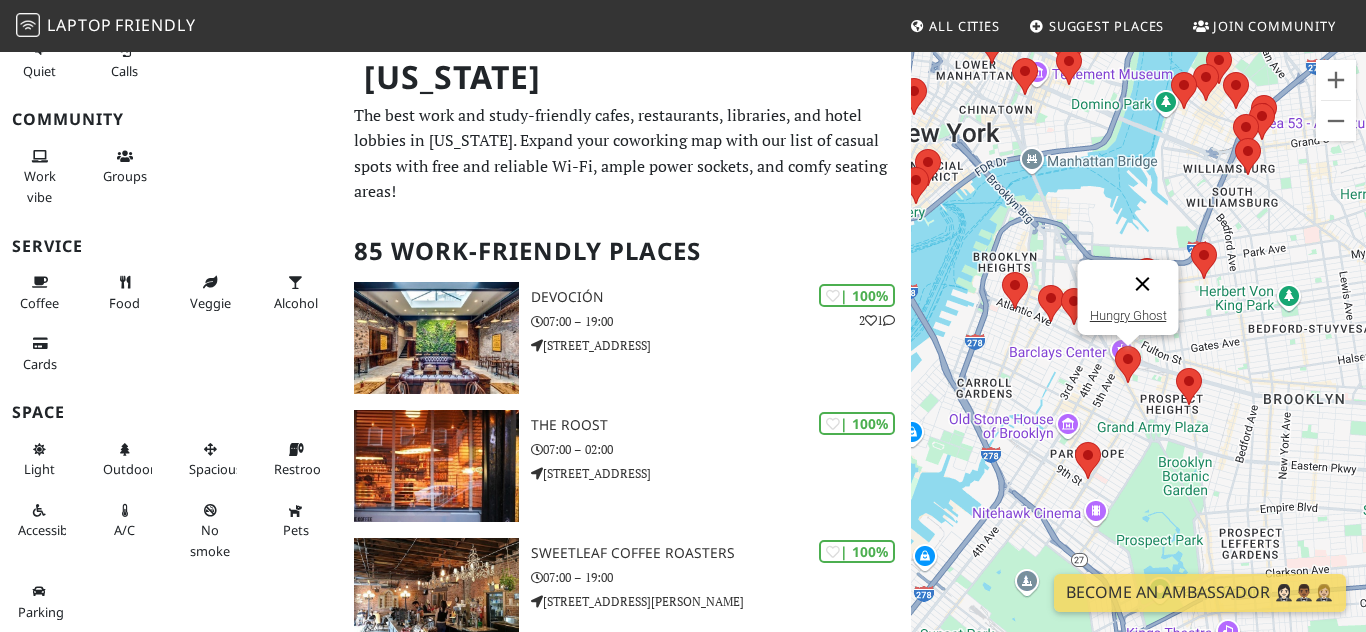 click at bounding box center [1143, 284] 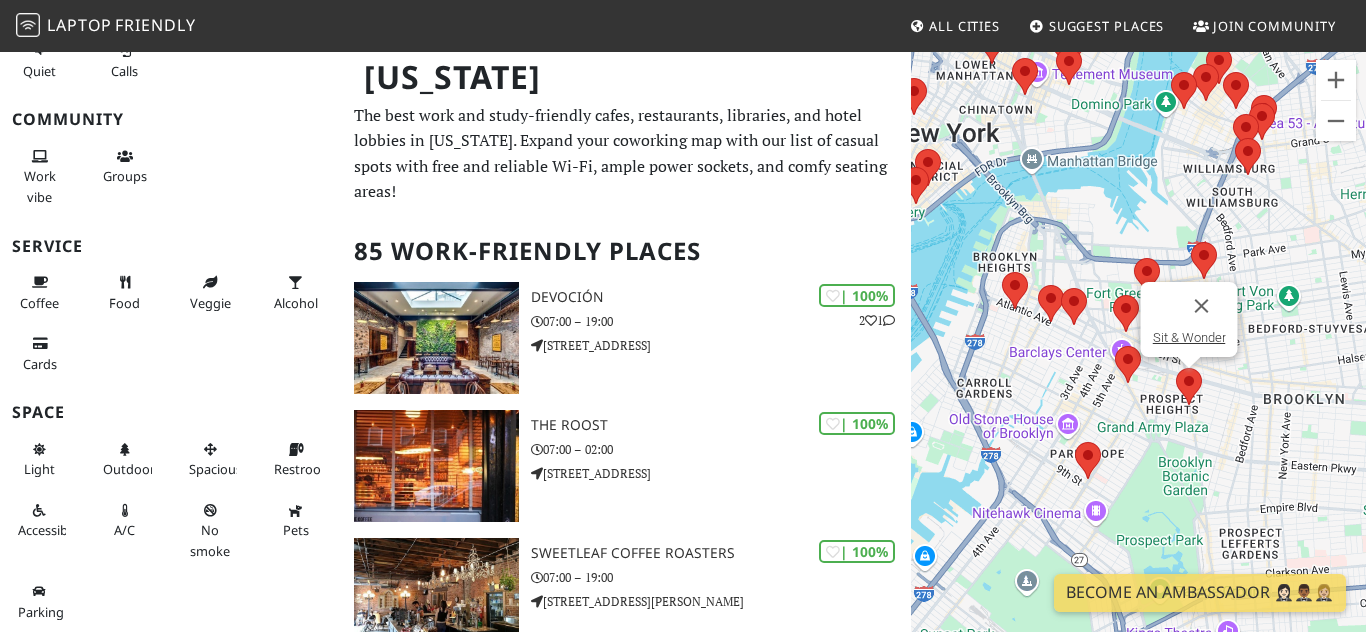 click at bounding box center (1176, 368) 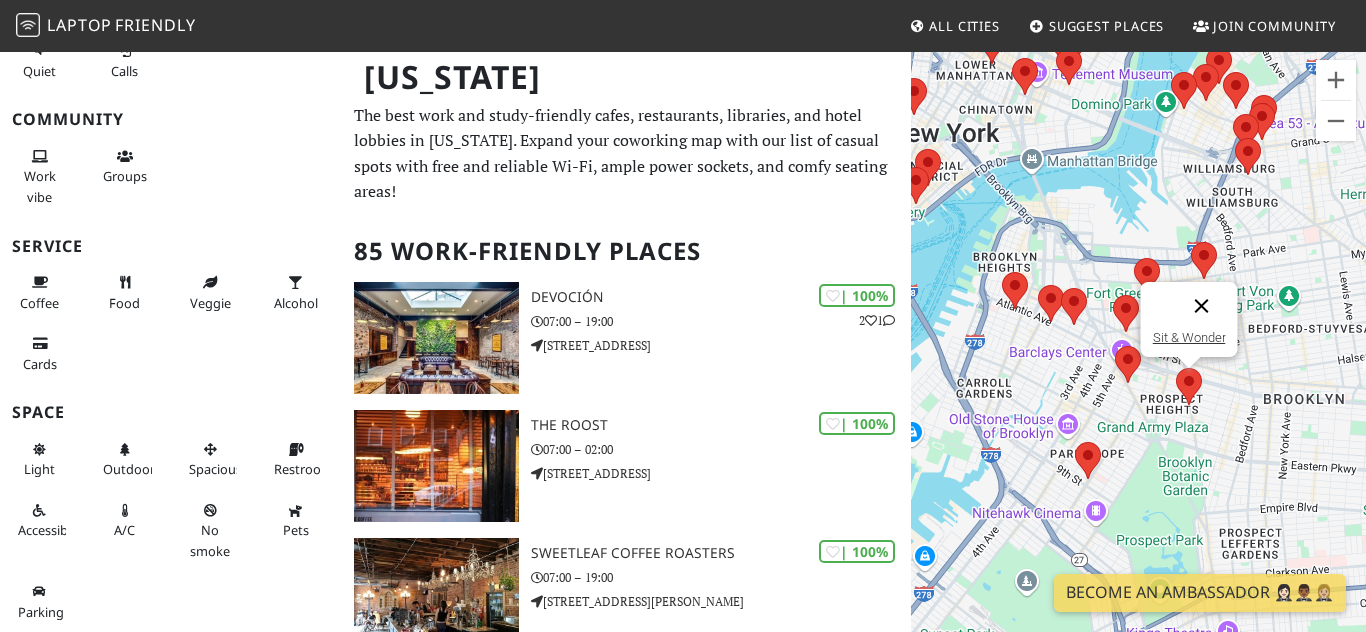 click at bounding box center [1202, 306] 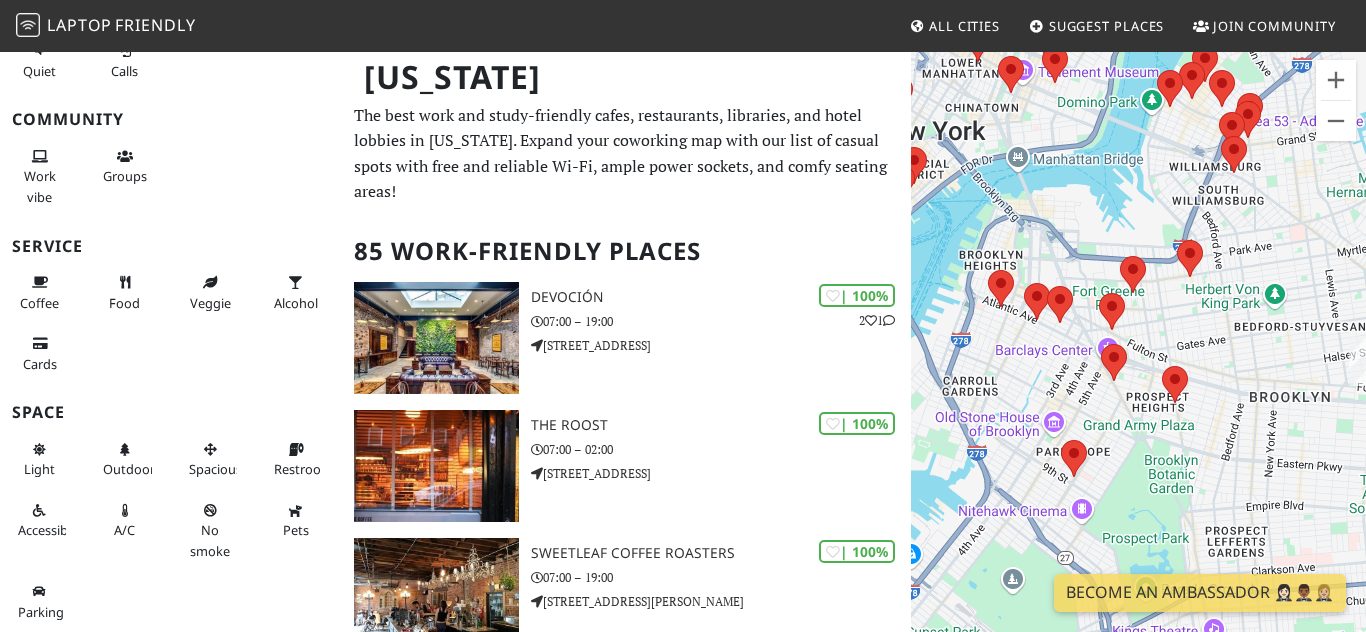 drag, startPoint x: 1276, startPoint y: 399, endPoint x: 1184, endPoint y: 377, distance: 94.59387 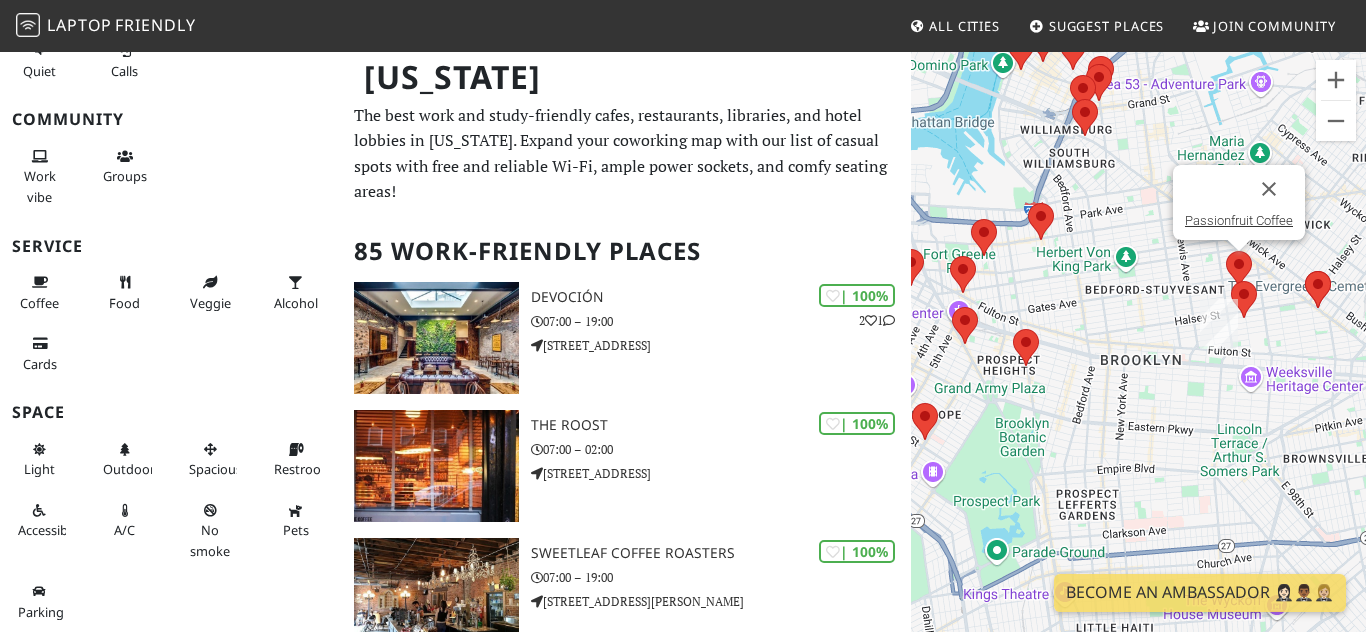 click at bounding box center [1226, 251] 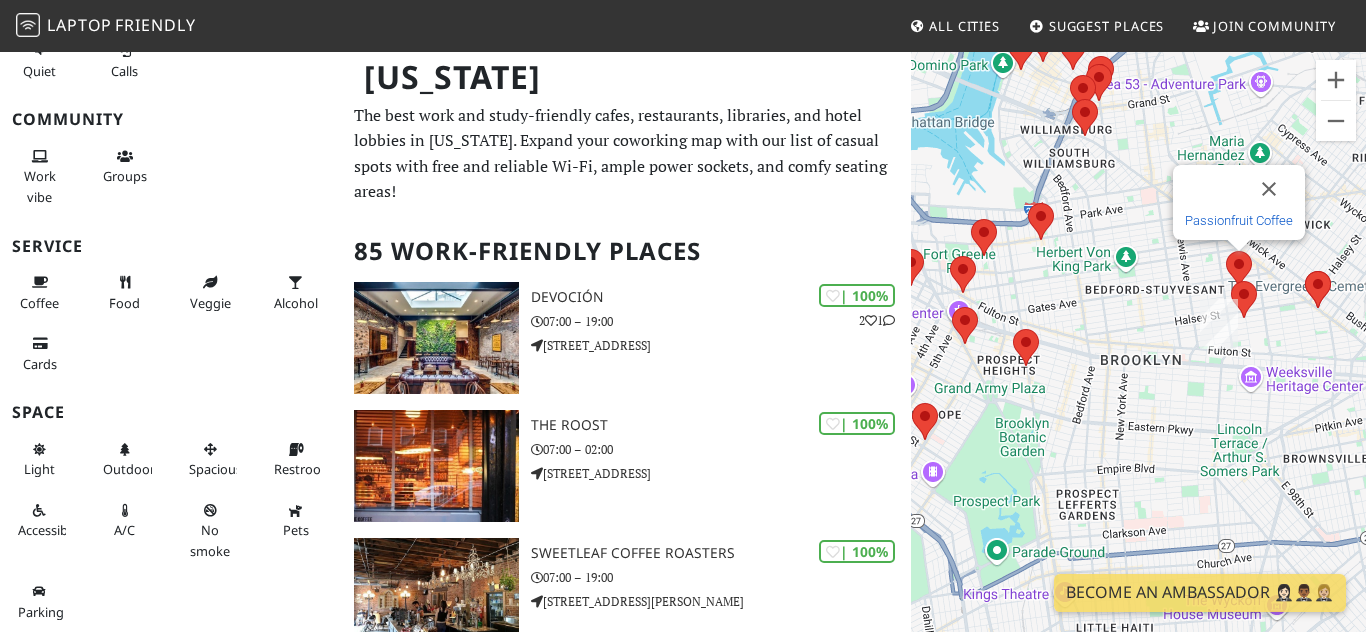 click on "Passionfruit Coffee" at bounding box center [1239, 220] 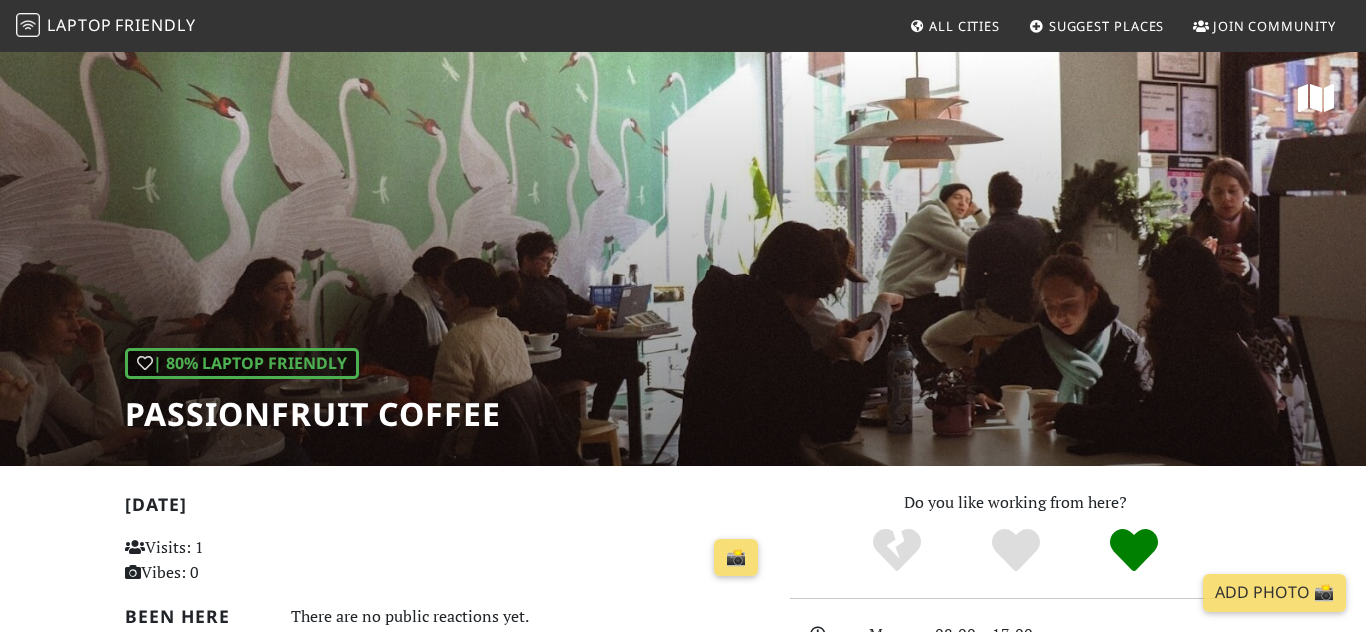 scroll, scrollTop: 0, scrollLeft: 0, axis: both 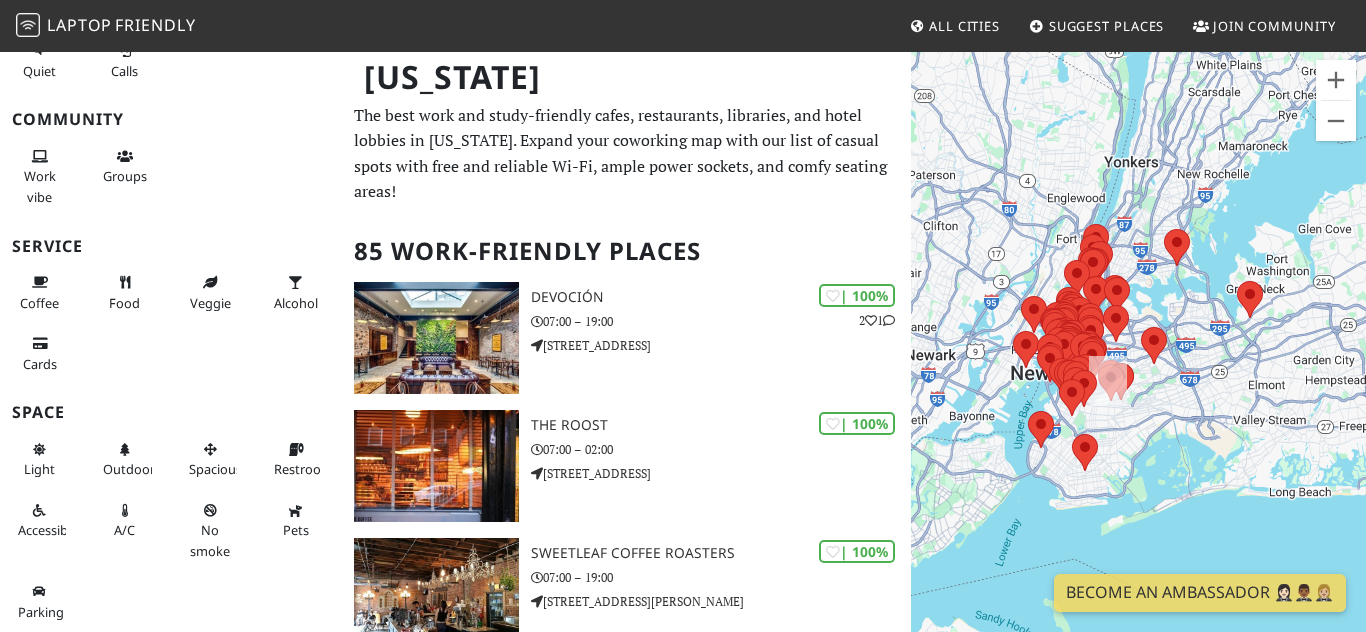 click on "To navigate, press the arrow keys." at bounding box center (1138, 366) 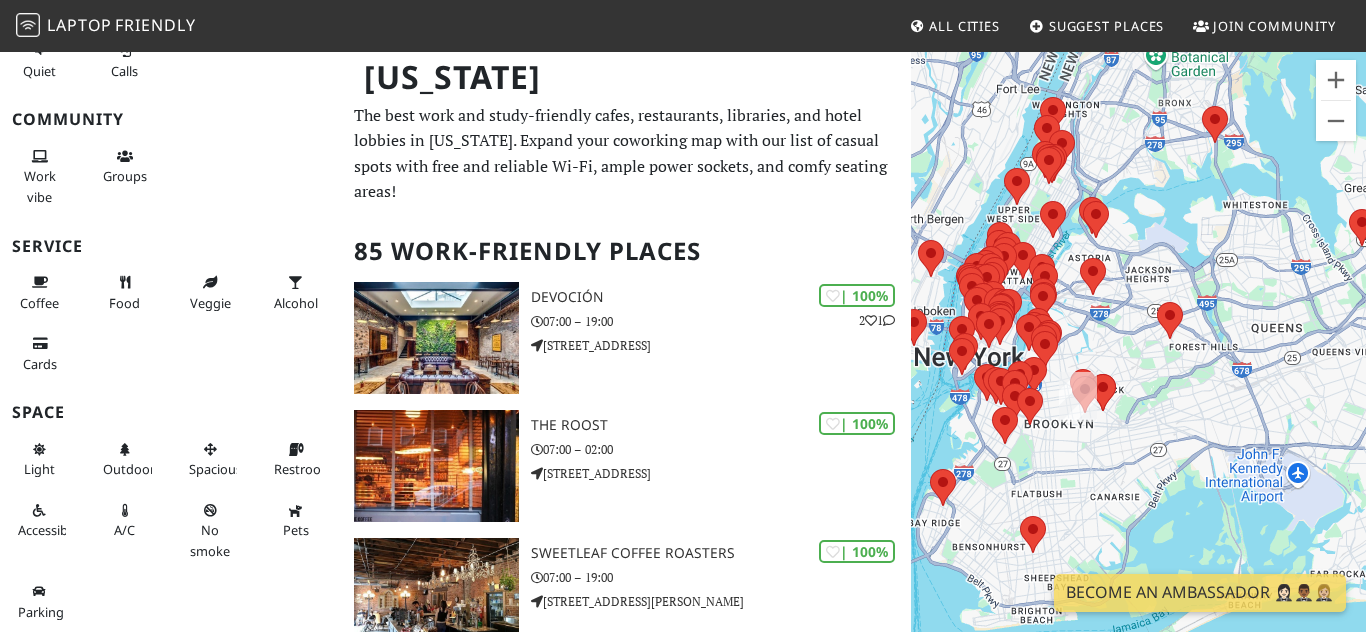 click on "To navigate, press the arrow keys." at bounding box center [1138, 366] 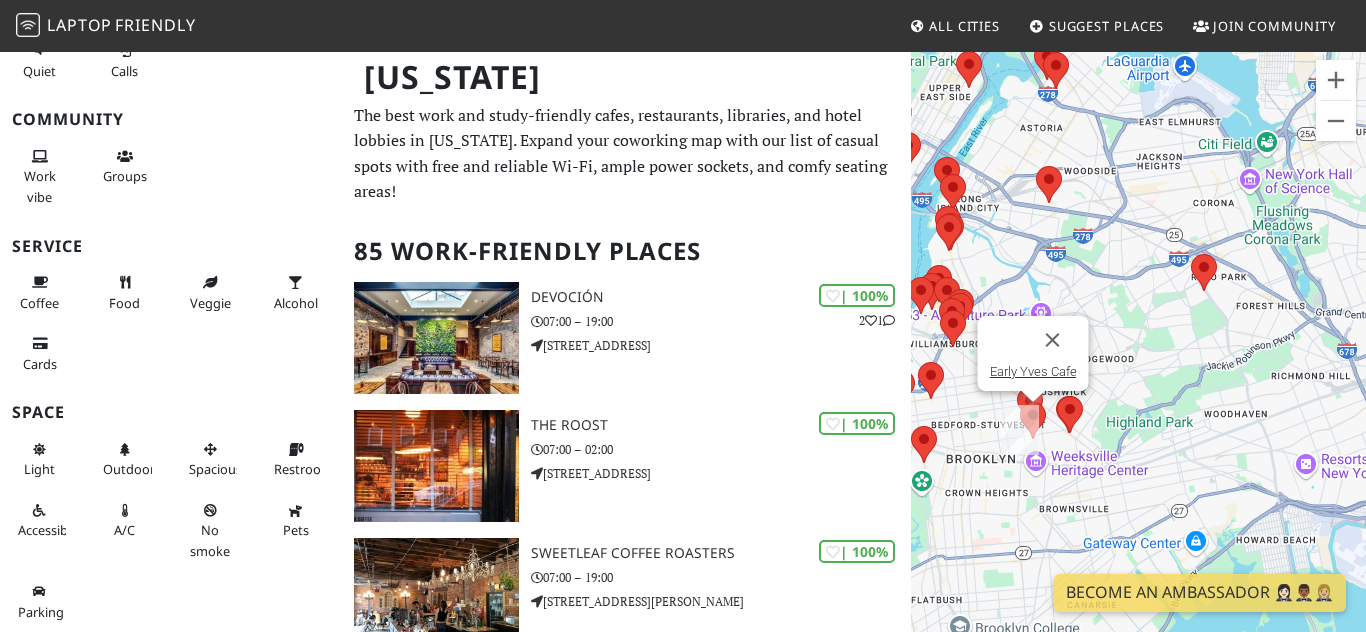 click at bounding box center (1020, 402) 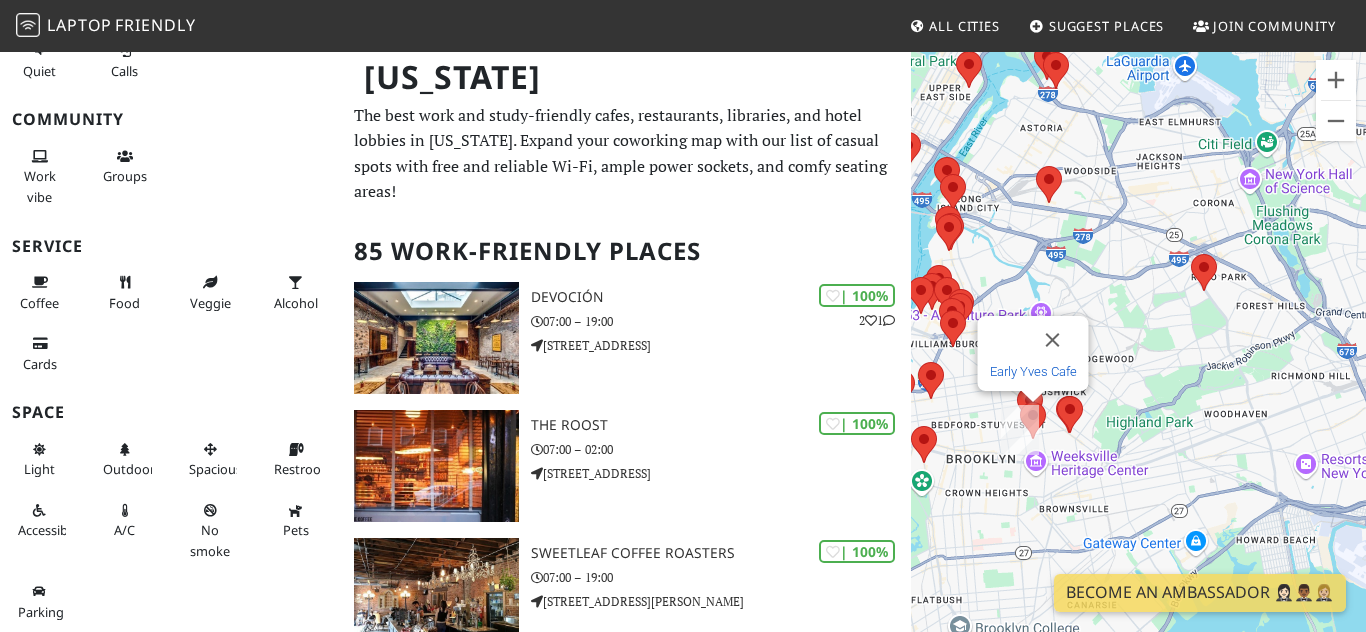 click on "Early Yves Cafe" at bounding box center [1033, 371] 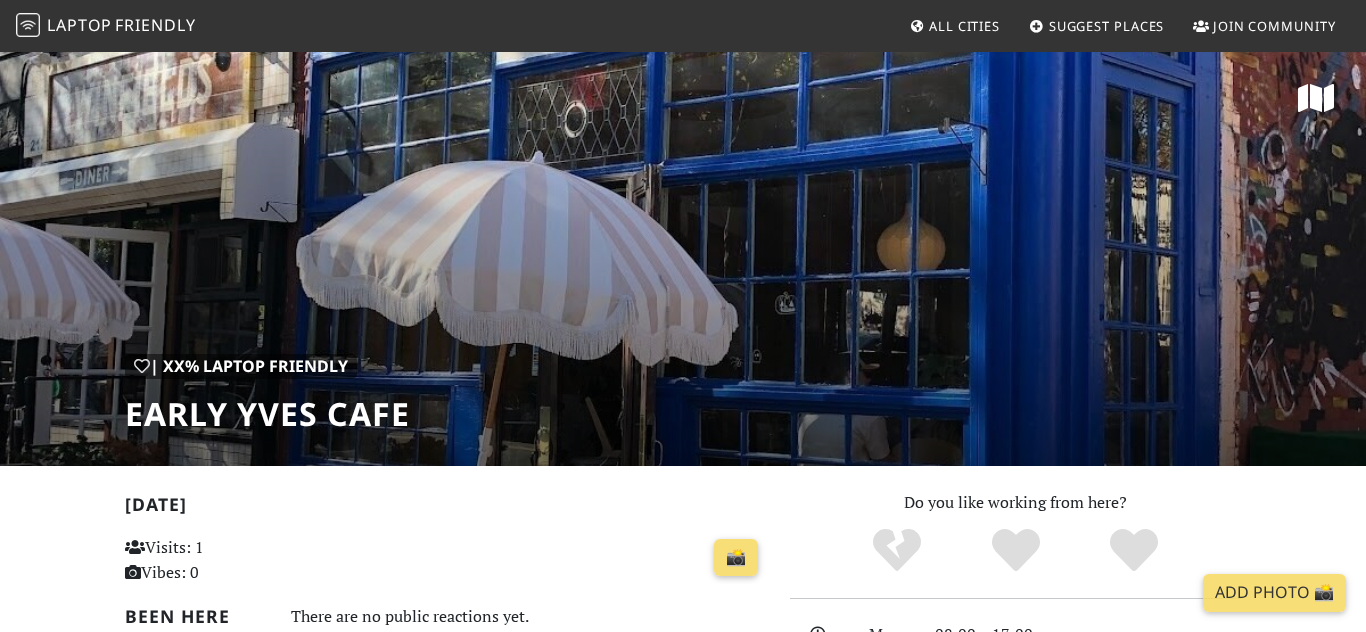 scroll, scrollTop: 0, scrollLeft: 0, axis: both 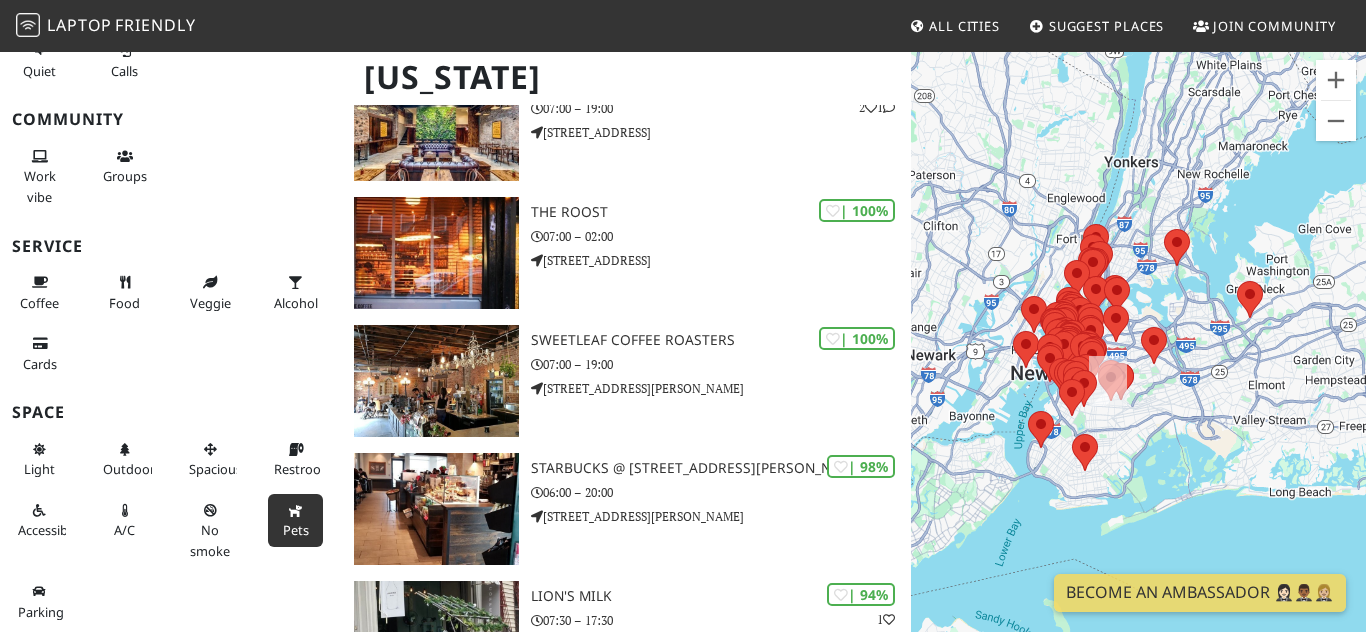 click on "Pets" at bounding box center (296, 530) 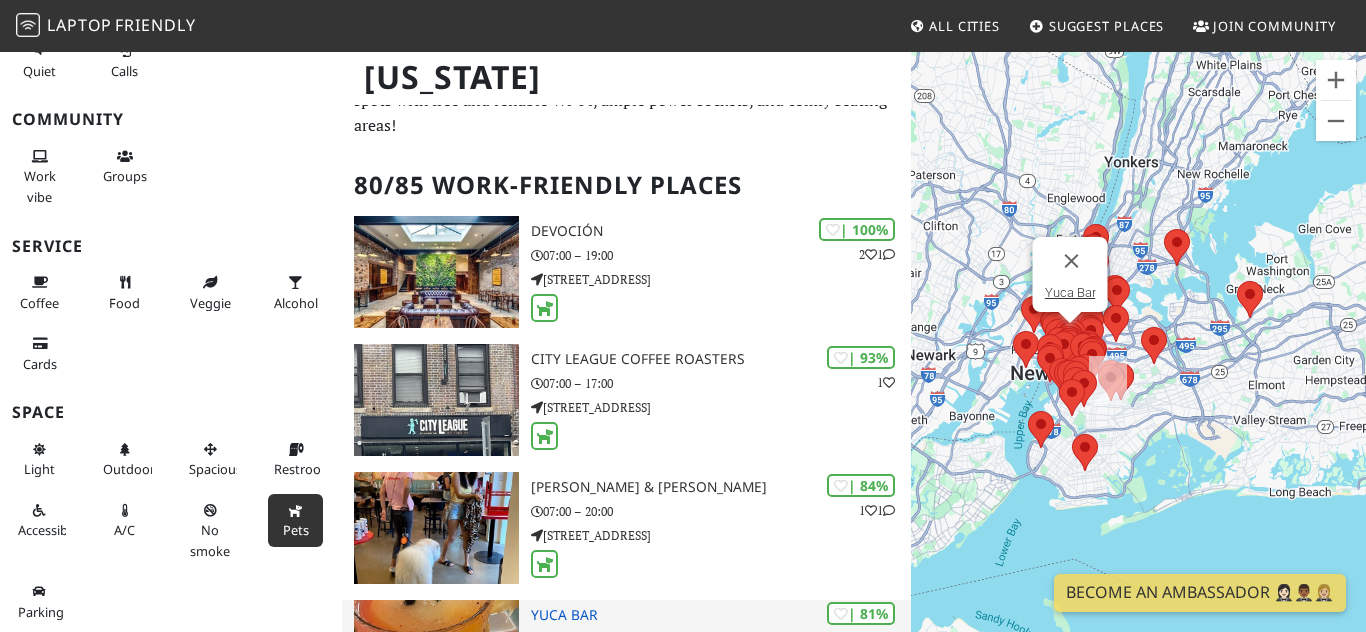 scroll, scrollTop: 0, scrollLeft: 0, axis: both 